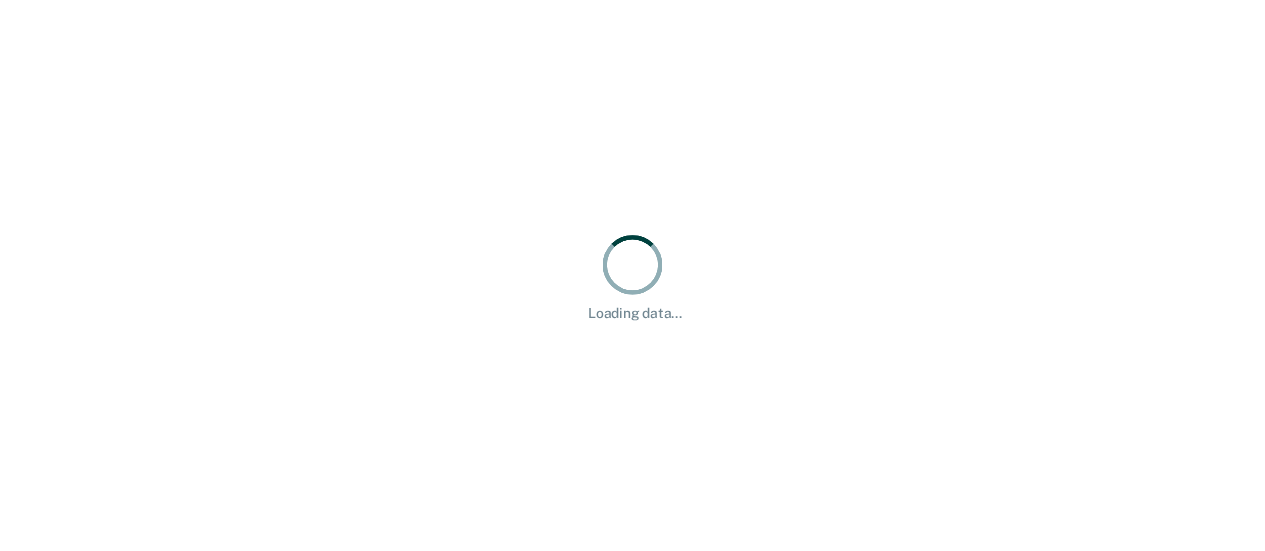 scroll, scrollTop: 0, scrollLeft: 0, axis: both 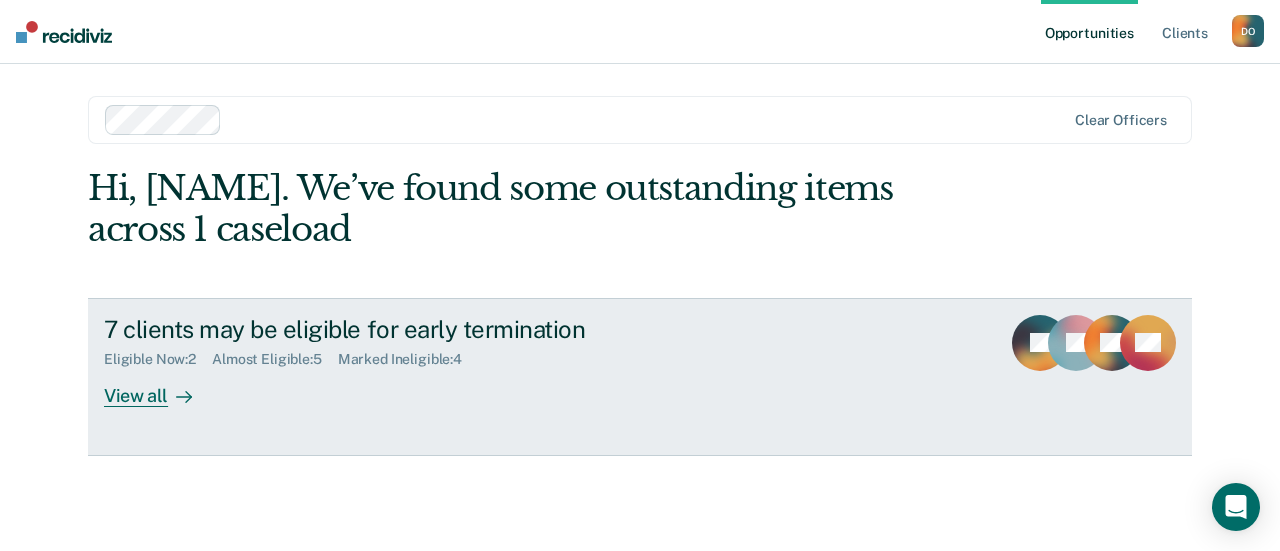 click on "View all" at bounding box center [160, 387] 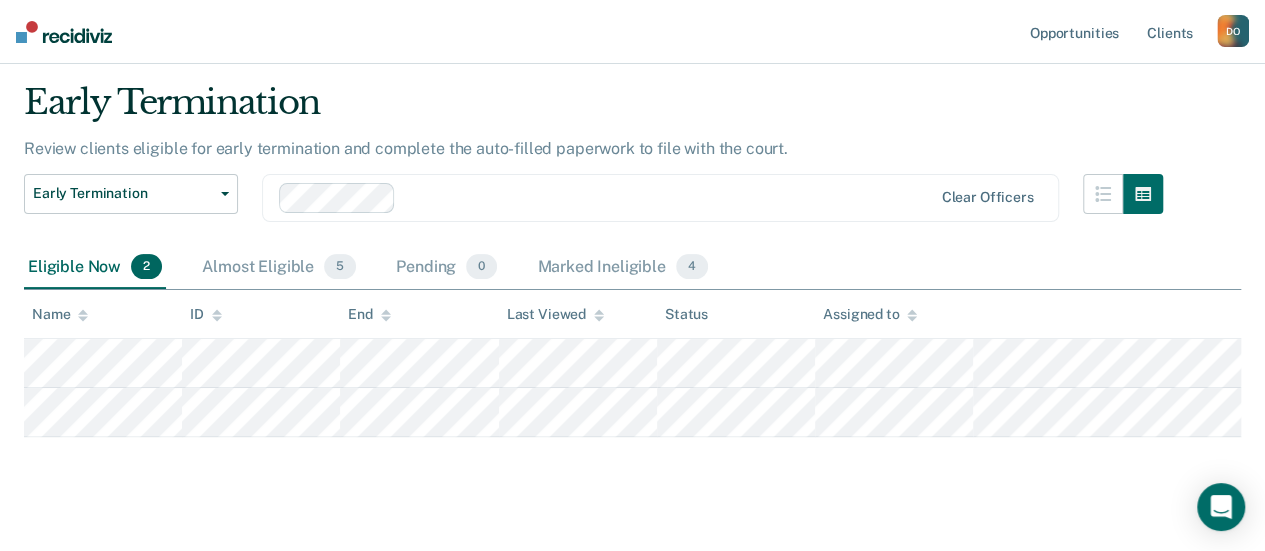 scroll, scrollTop: 85, scrollLeft: 0, axis: vertical 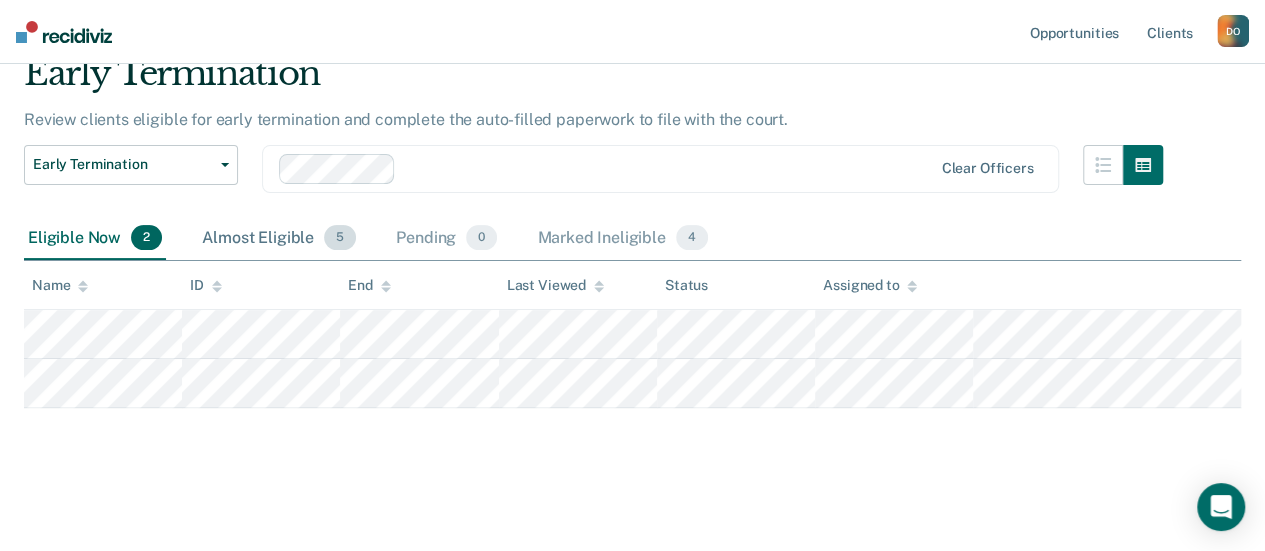 click on "Almost Eligible 5" at bounding box center (279, 239) 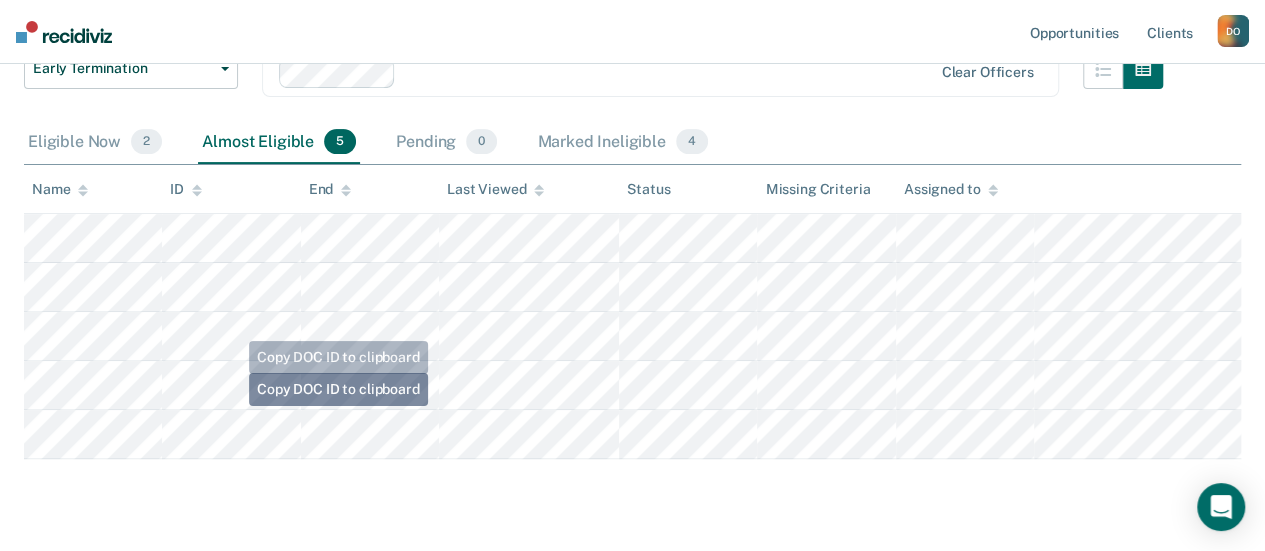 scroll, scrollTop: 0, scrollLeft: 0, axis: both 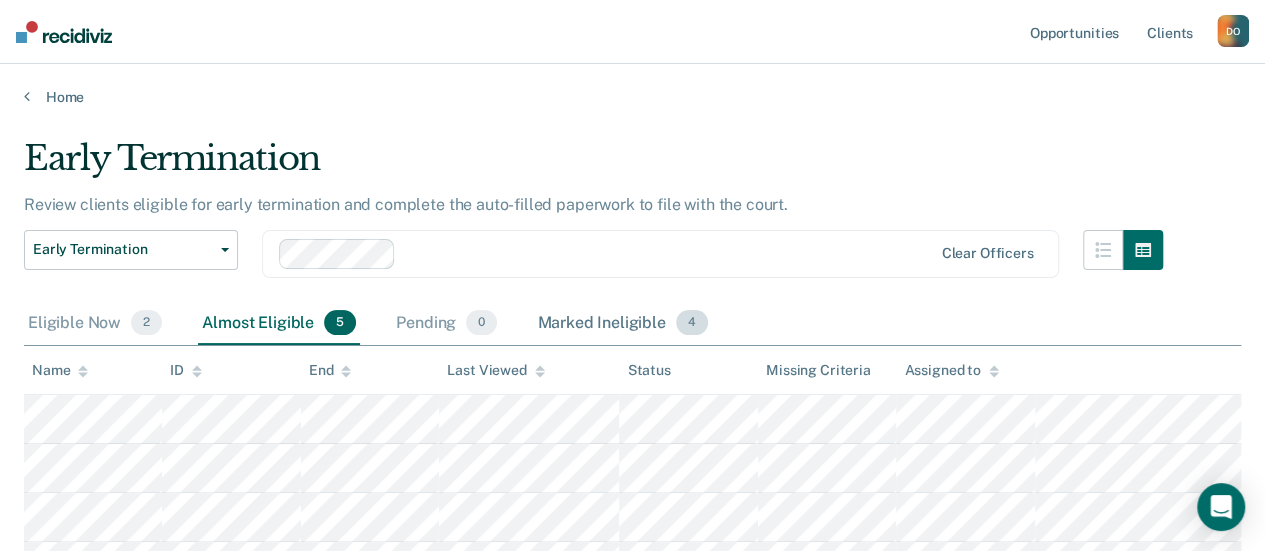 click on "Marked Ineligible 4" at bounding box center (622, 324) 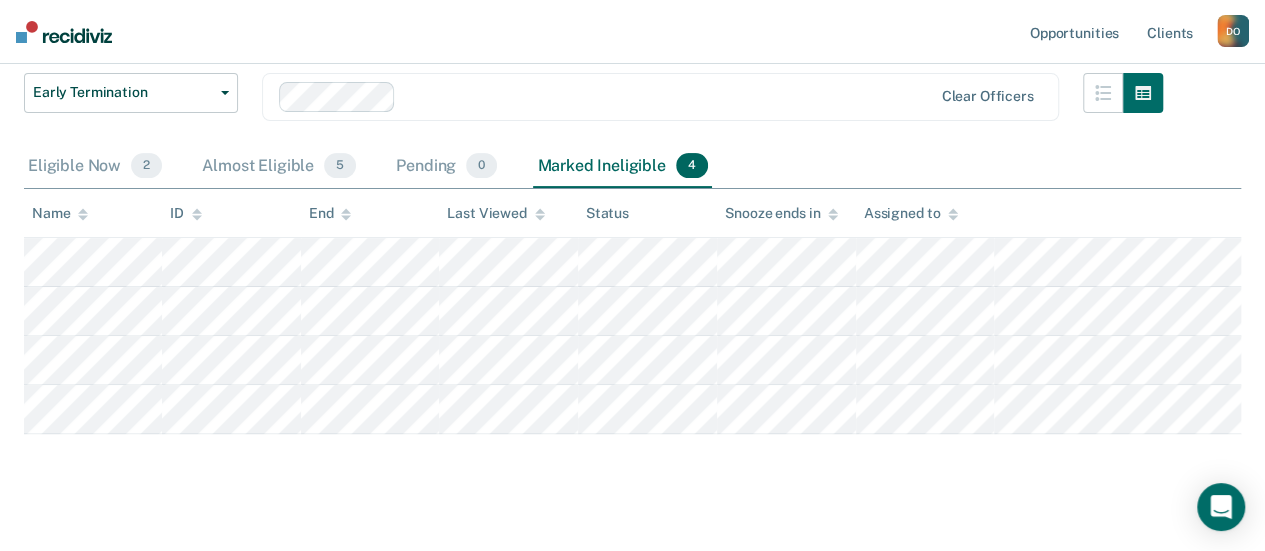 scroll, scrollTop: 183, scrollLeft: 0, axis: vertical 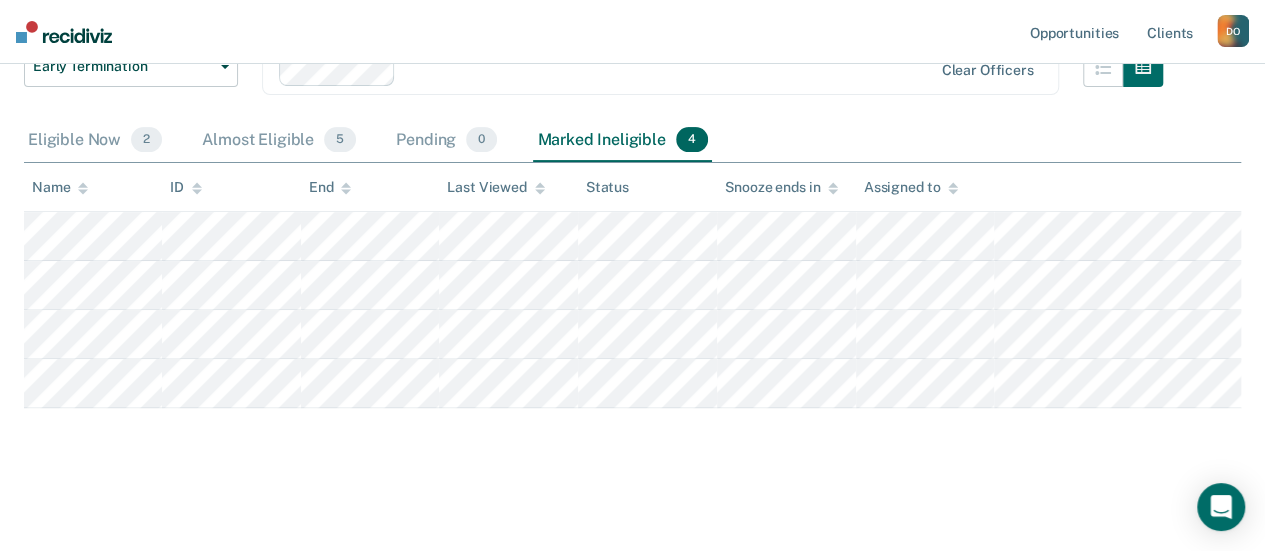 click on "Eligible Now 2" at bounding box center [95, 141] 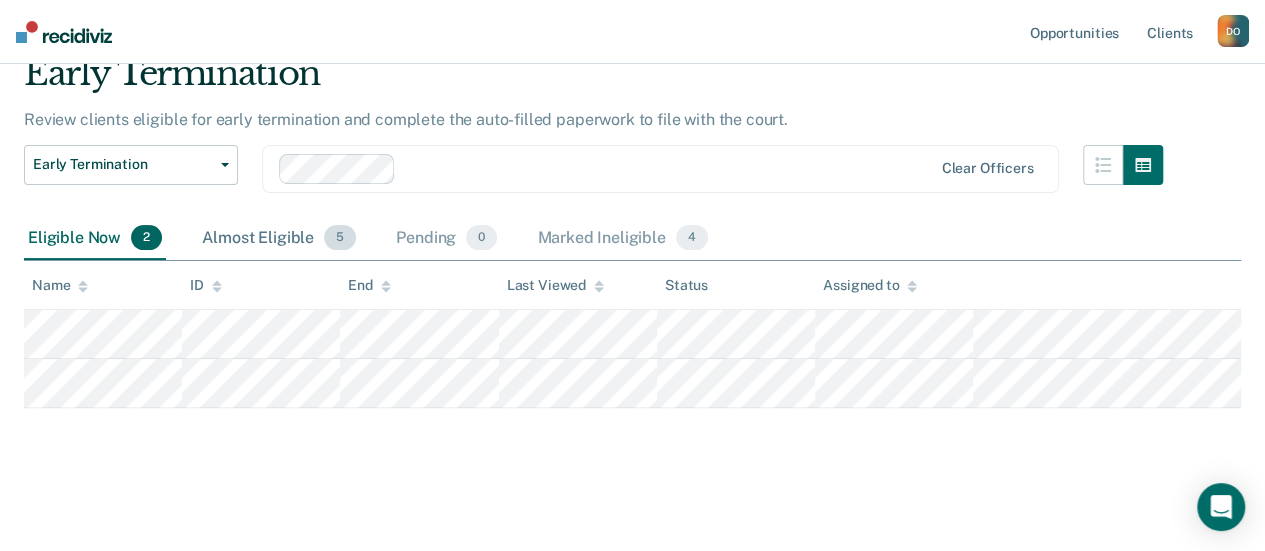click on "Almost Eligible 5" at bounding box center (279, 239) 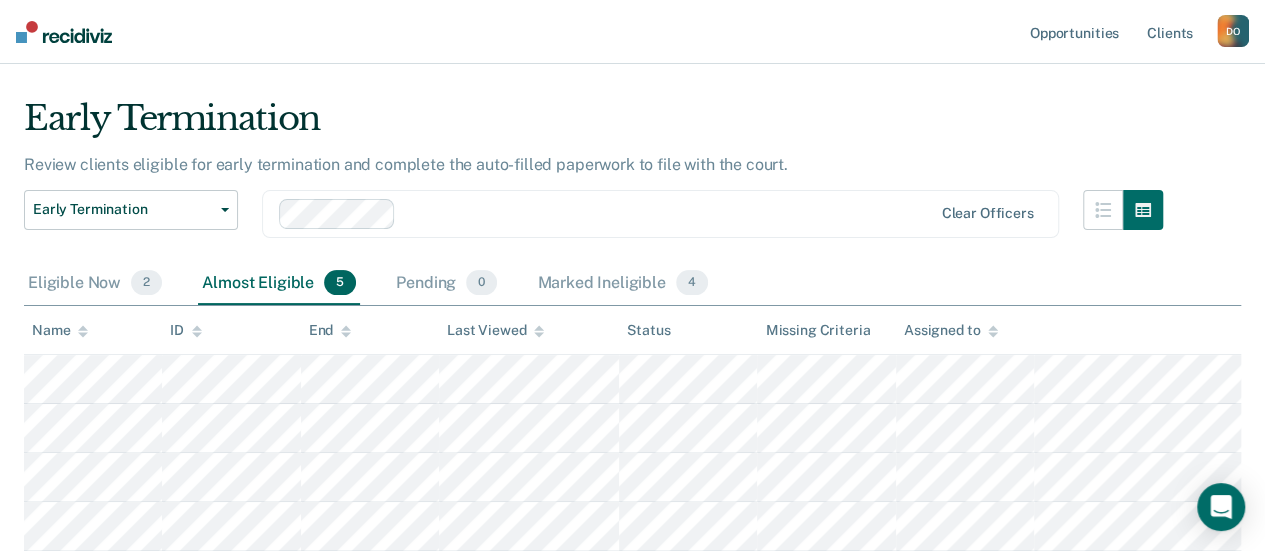 scroll, scrollTop: 0, scrollLeft: 0, axis: both 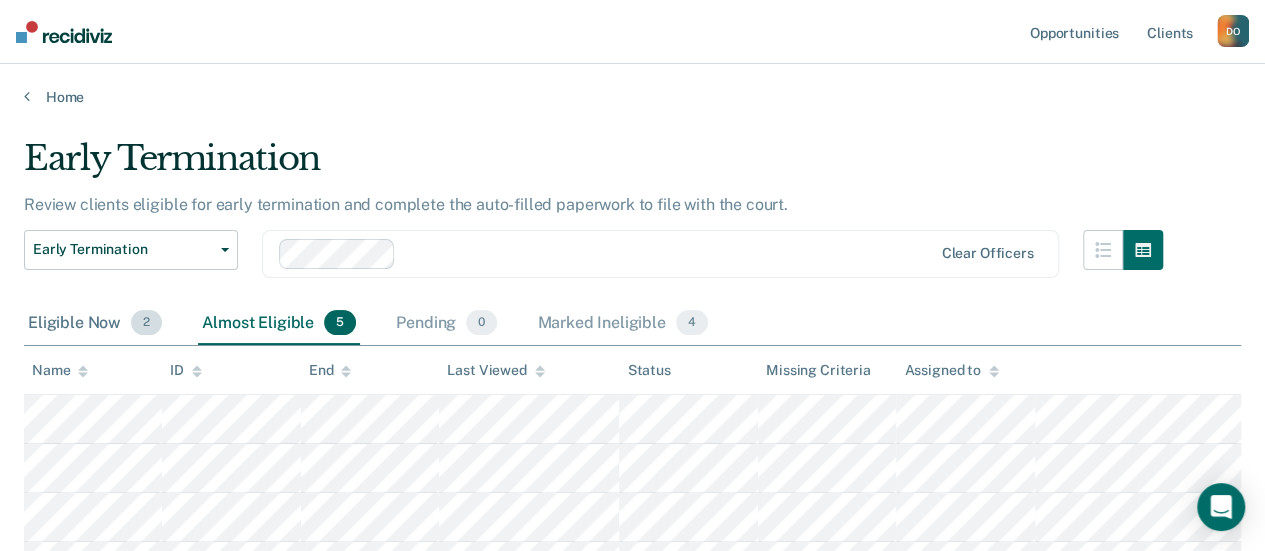 click on "2" at bounding box center [146, 323] 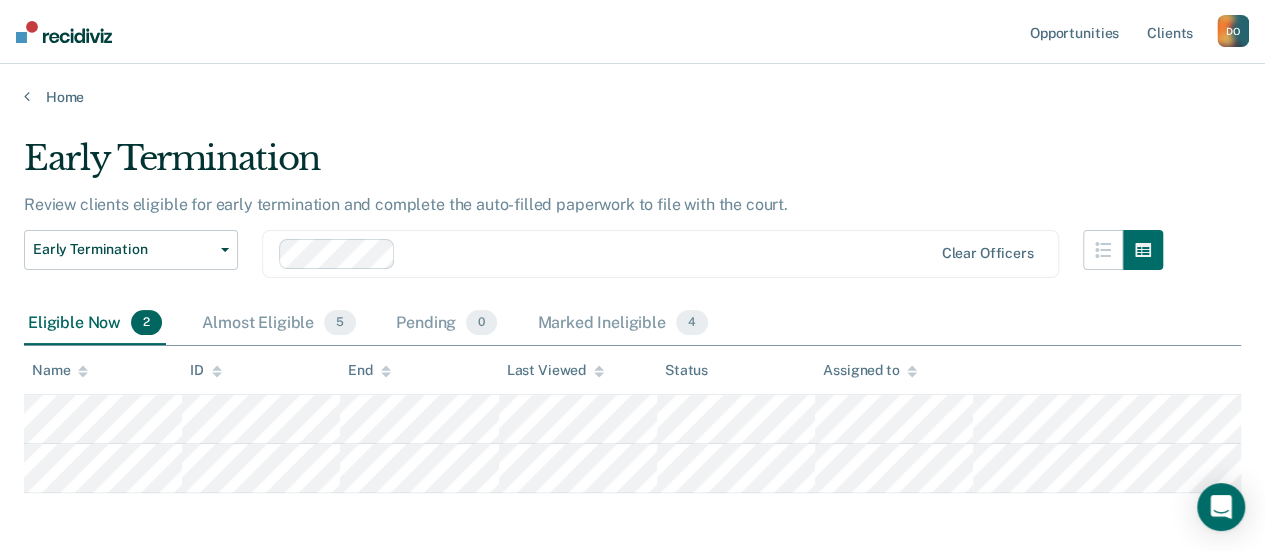 click on "Eligible Now 2" at bounding box center (95, 324) 